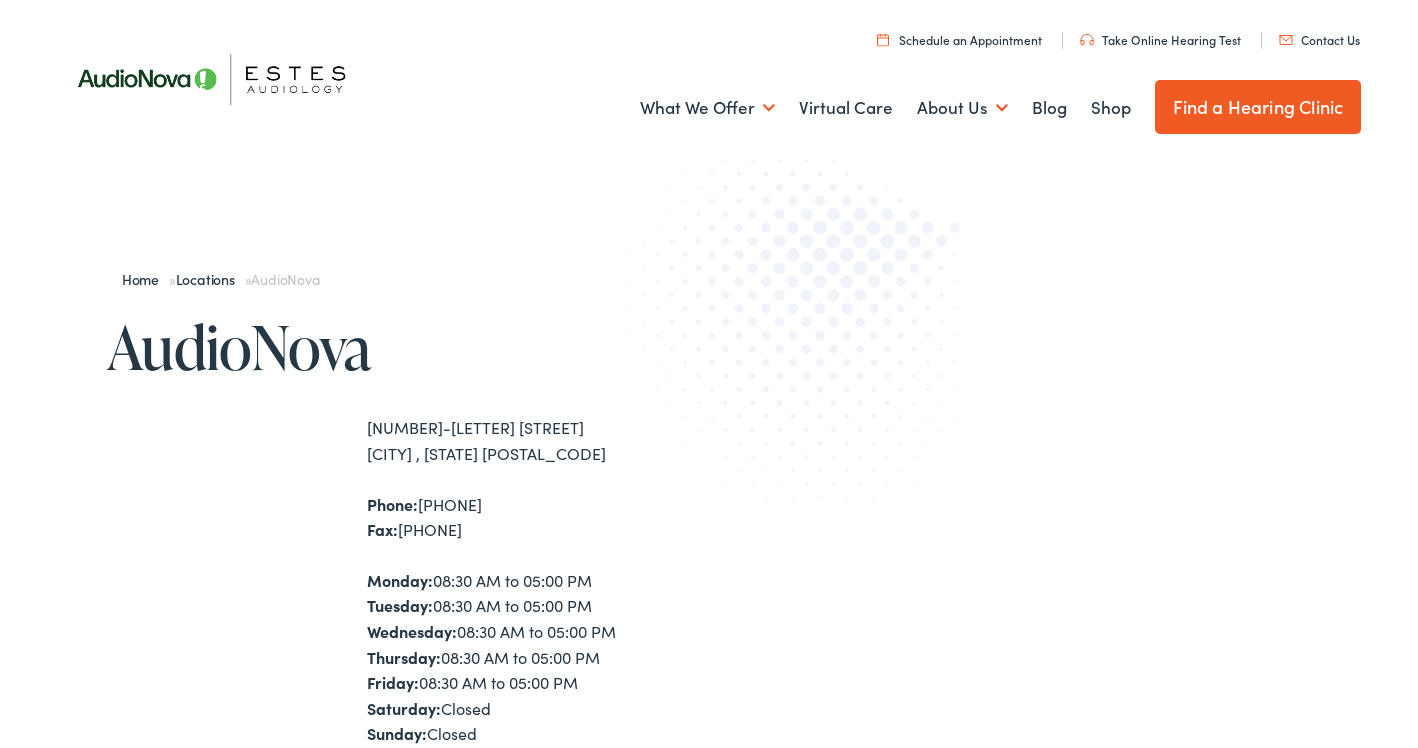 scroll, scrollTop: 16, scrollLeft: 0, axis: vertical 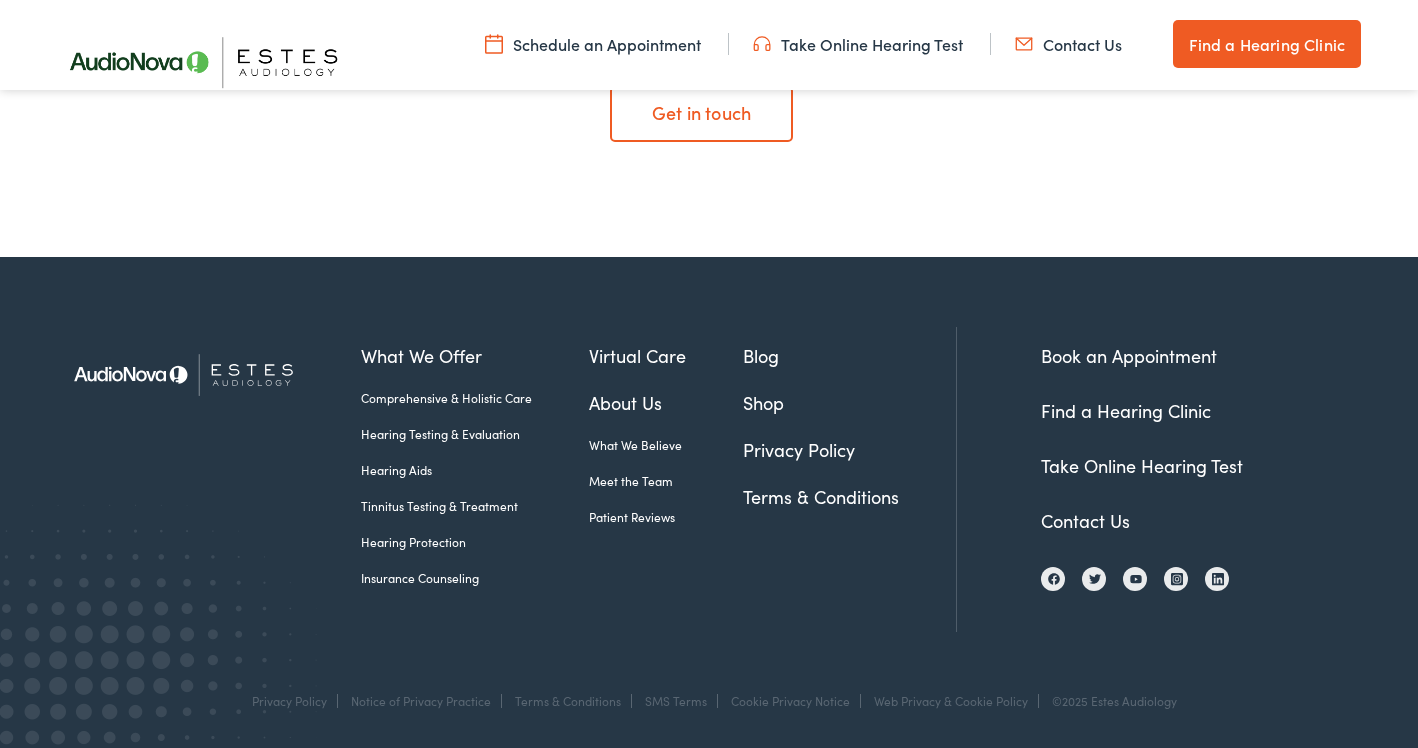 click on "Hearing Aids" at bounding box center (475, 470) 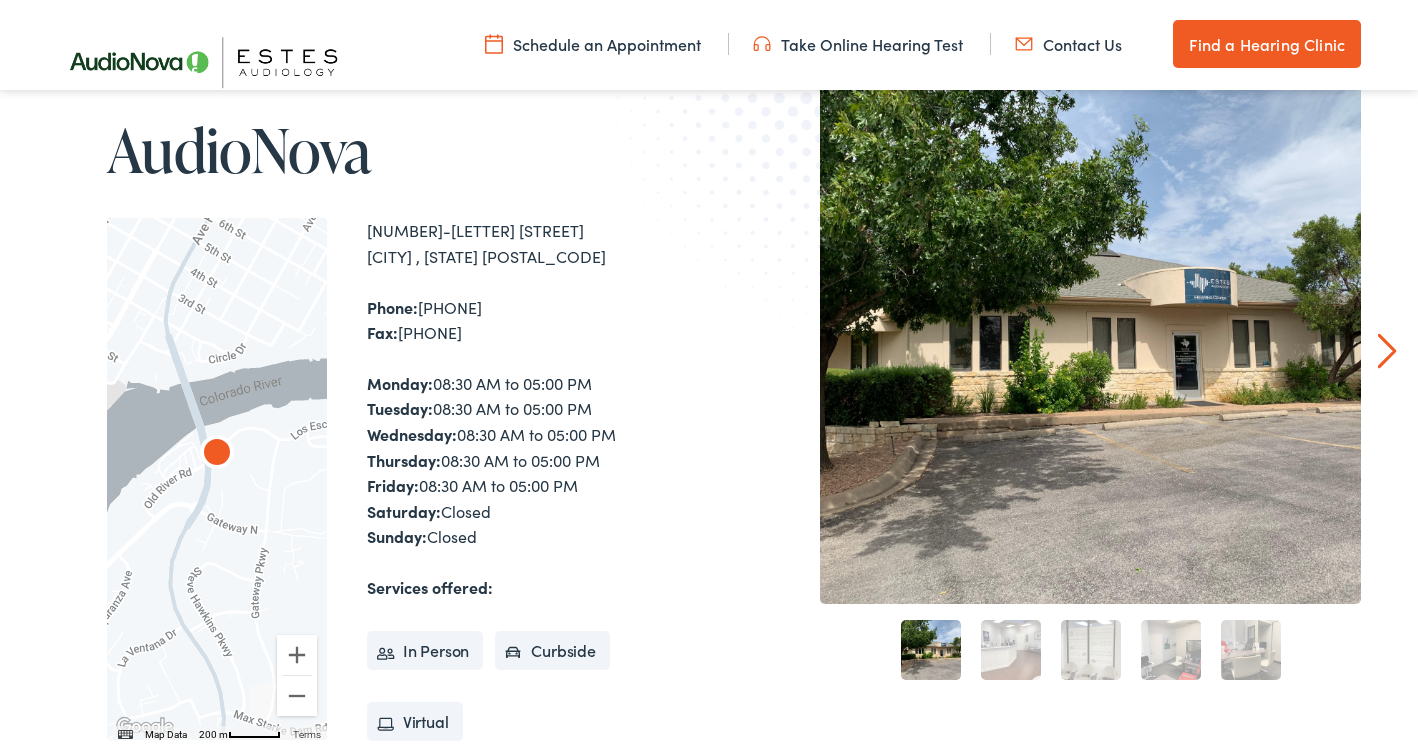 scroll, scrollTop: 245, scrollLeft: 0, axis: vertical 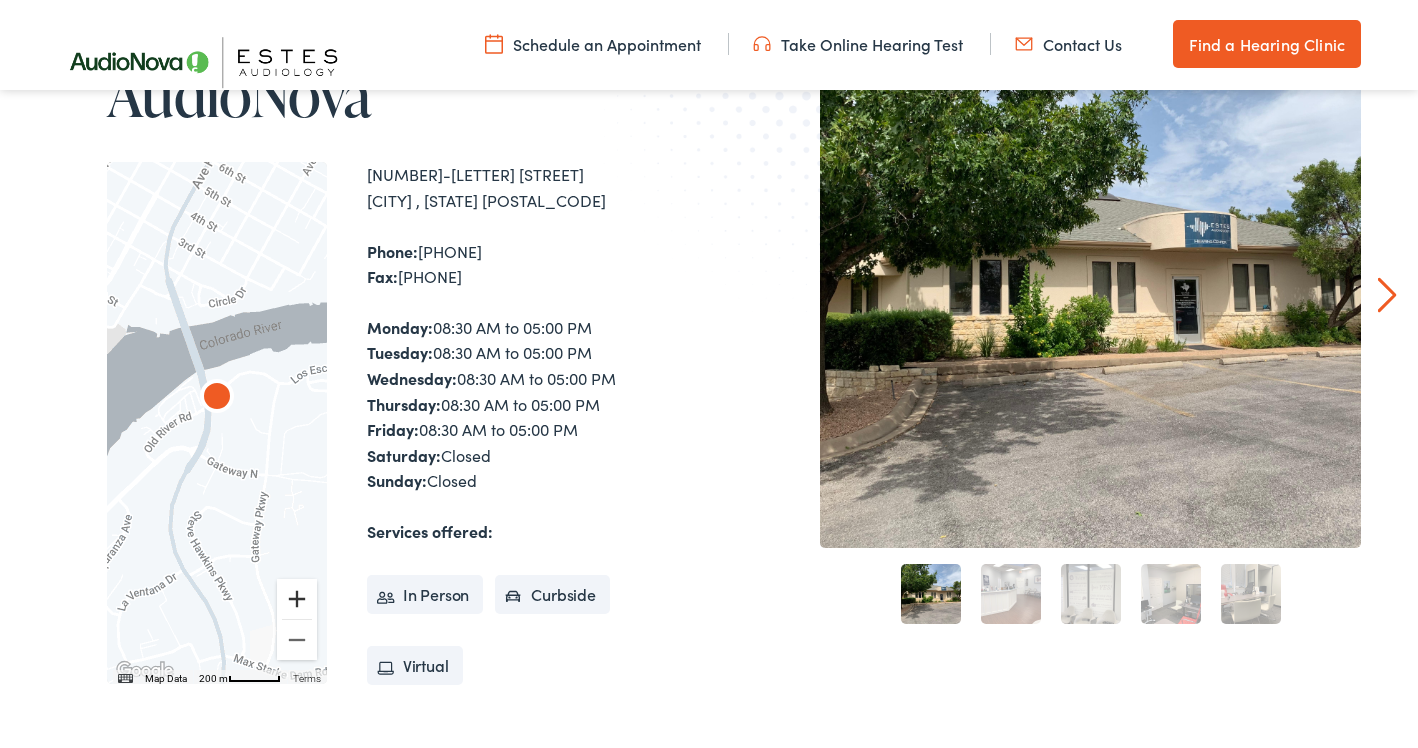 click at bounding box center [297, 599] 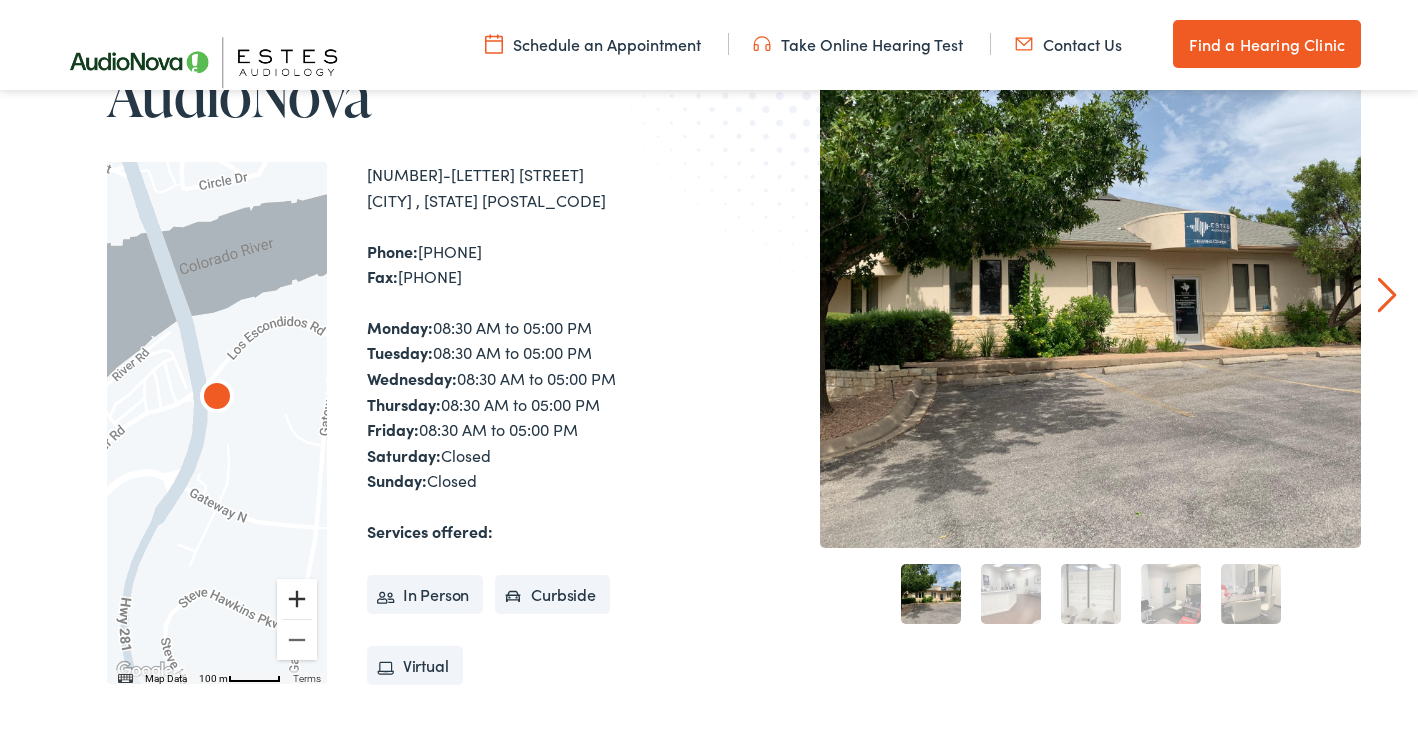 click at bounding box center [297, 599] 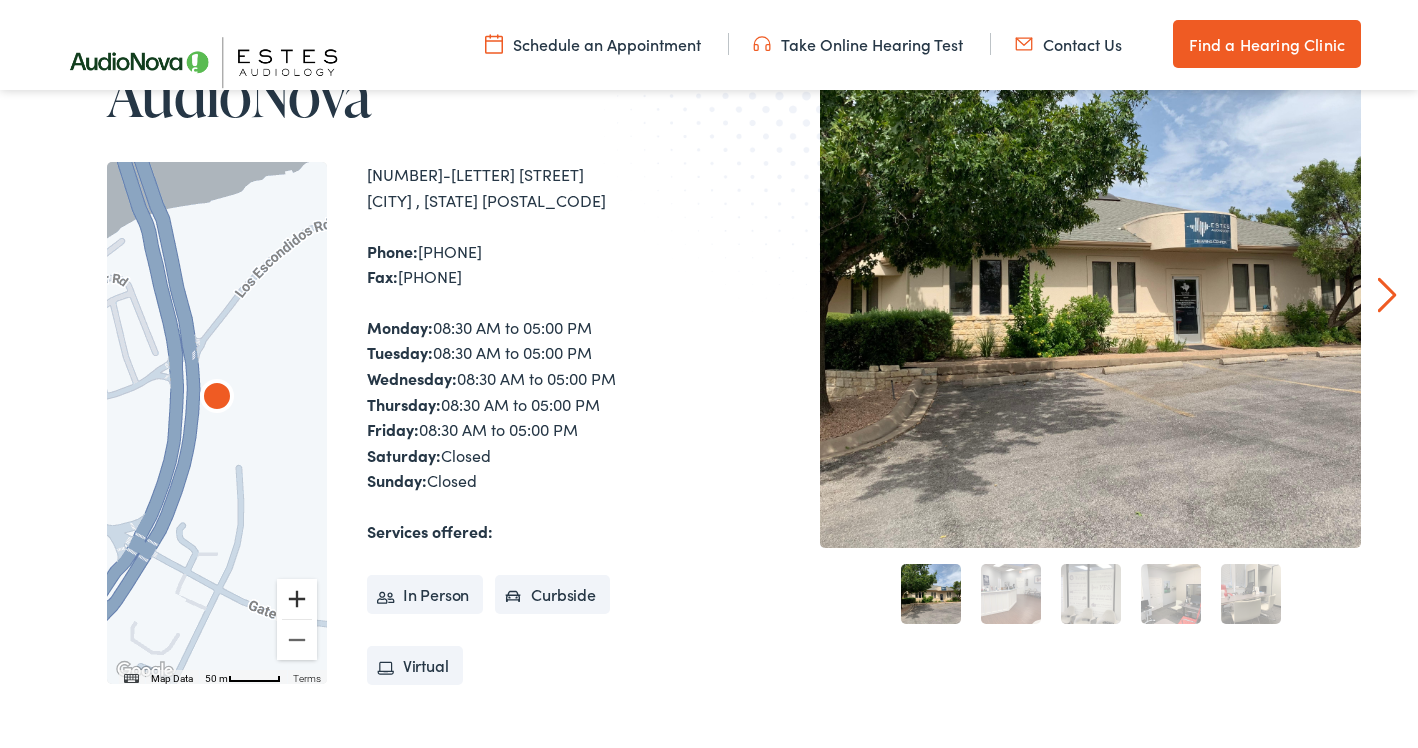 click at bounding box center (297, 599) 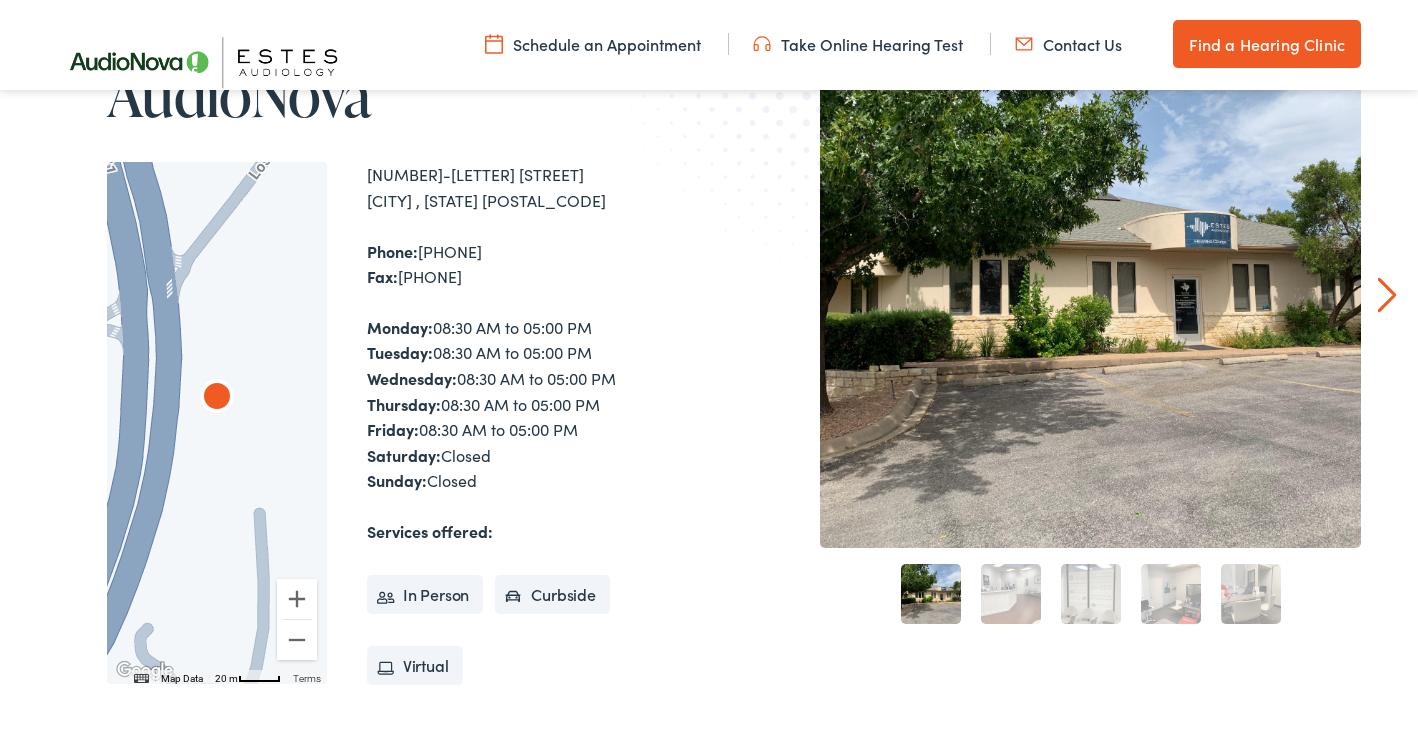 click on "2" at bounding box center [1011, 594] 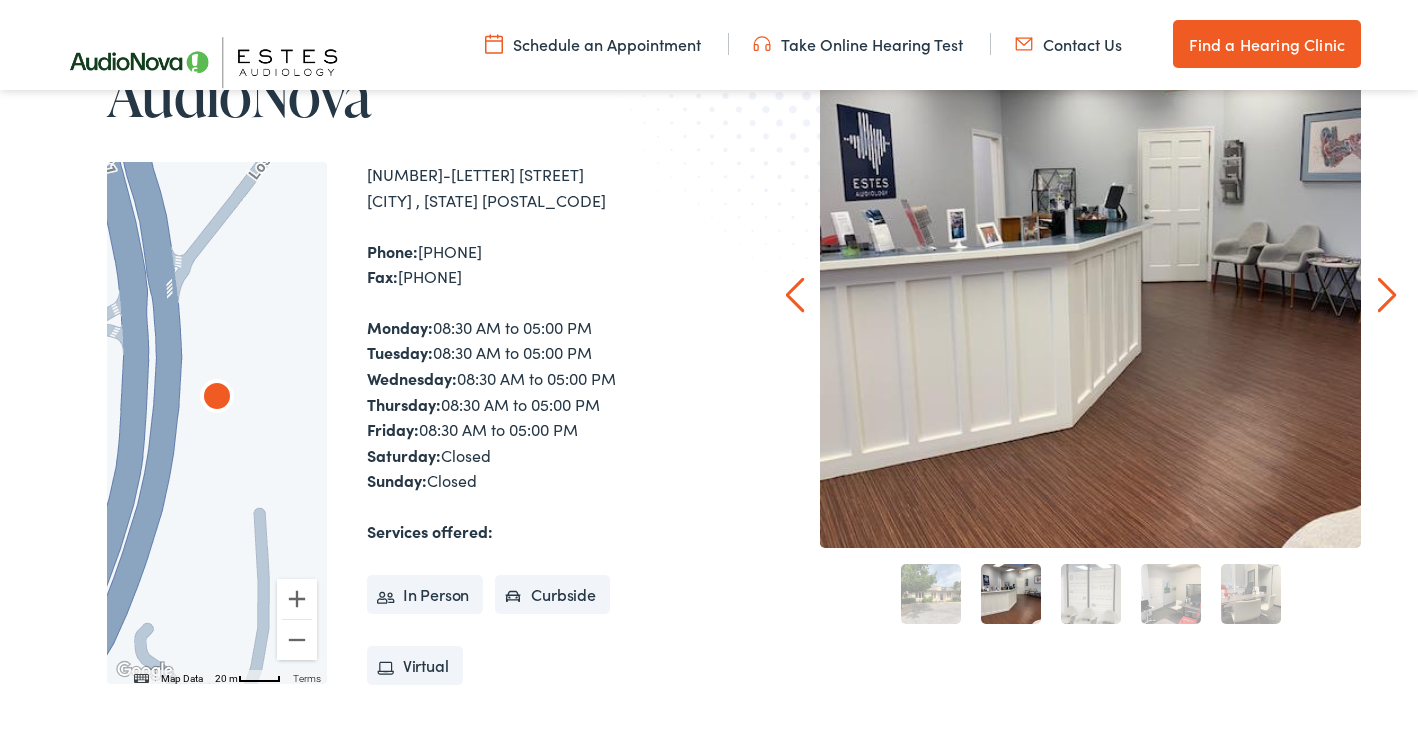 click on "3" at bounding box center (1091, 594) 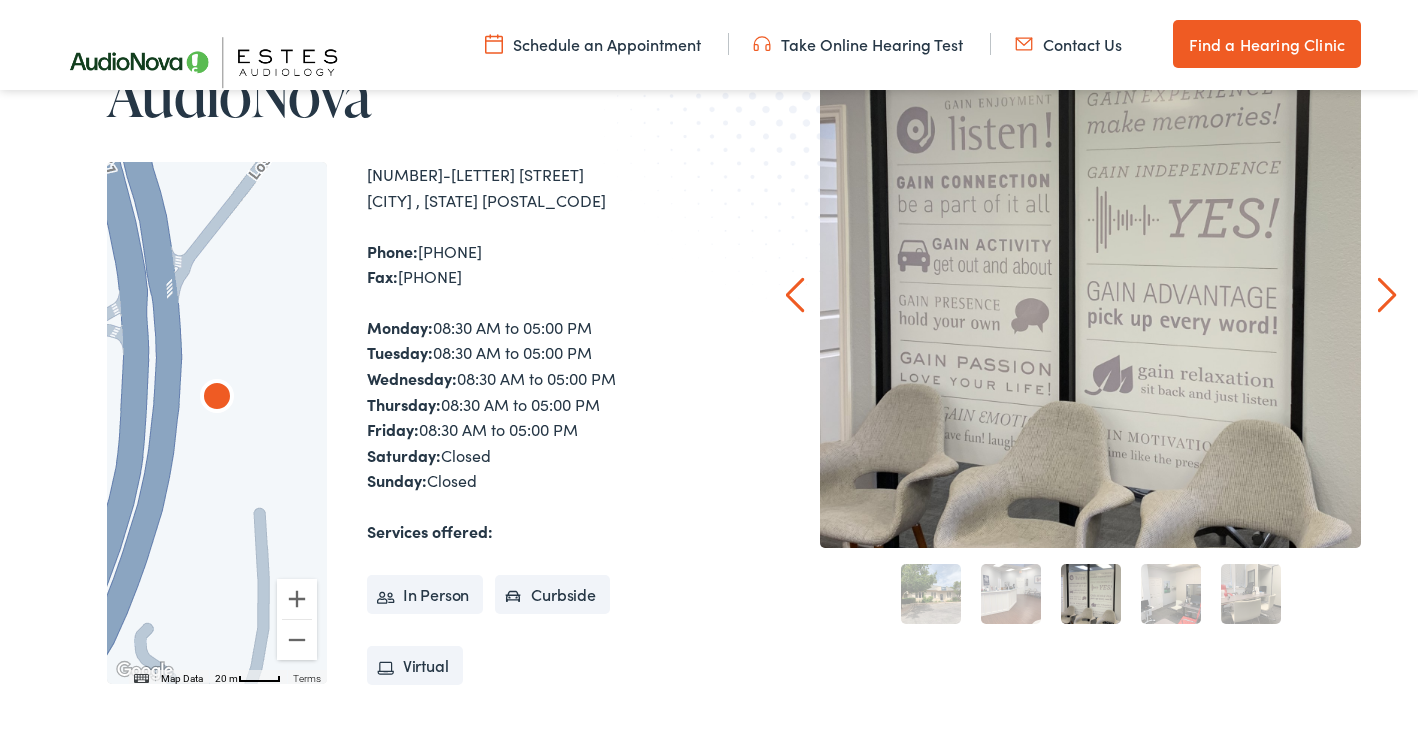click on "4" at bounding box center (1171, 594) 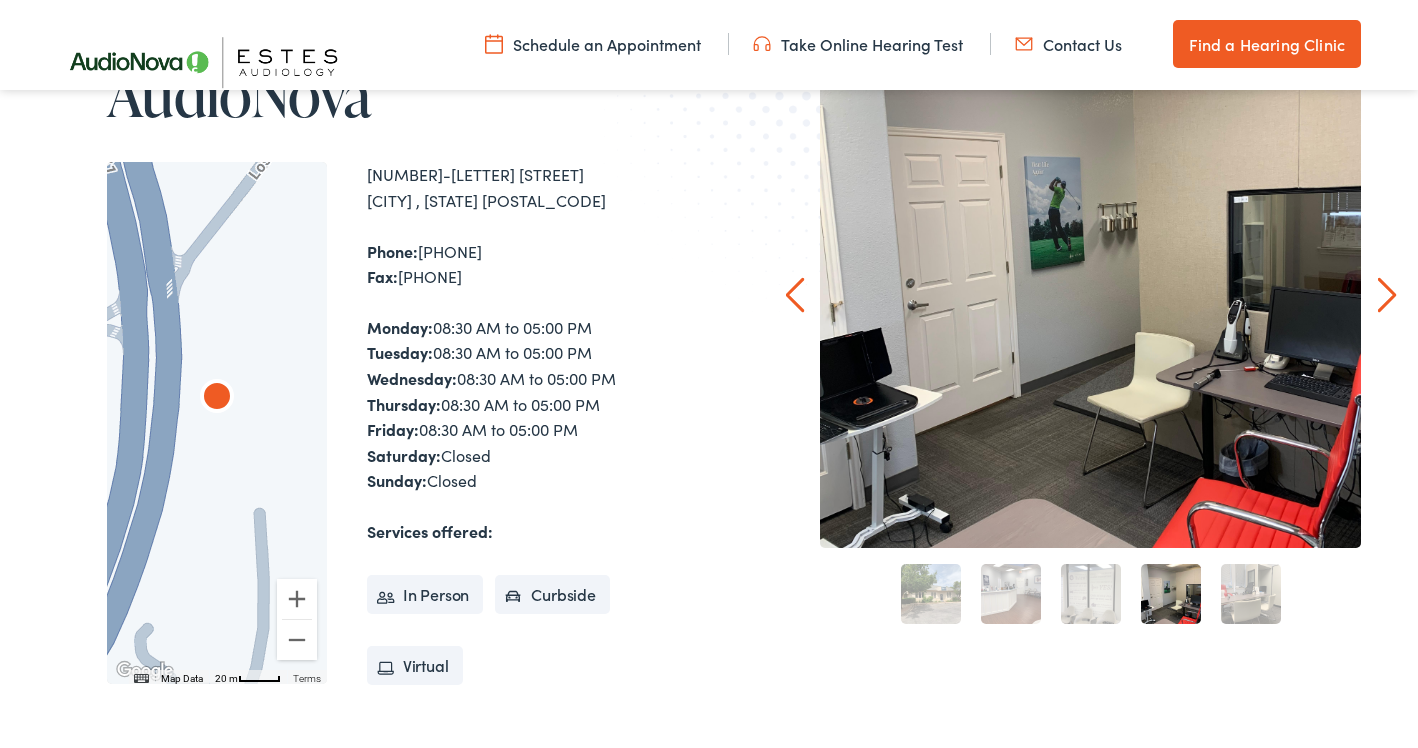 click on "5" at bounding box center [1251, 594] 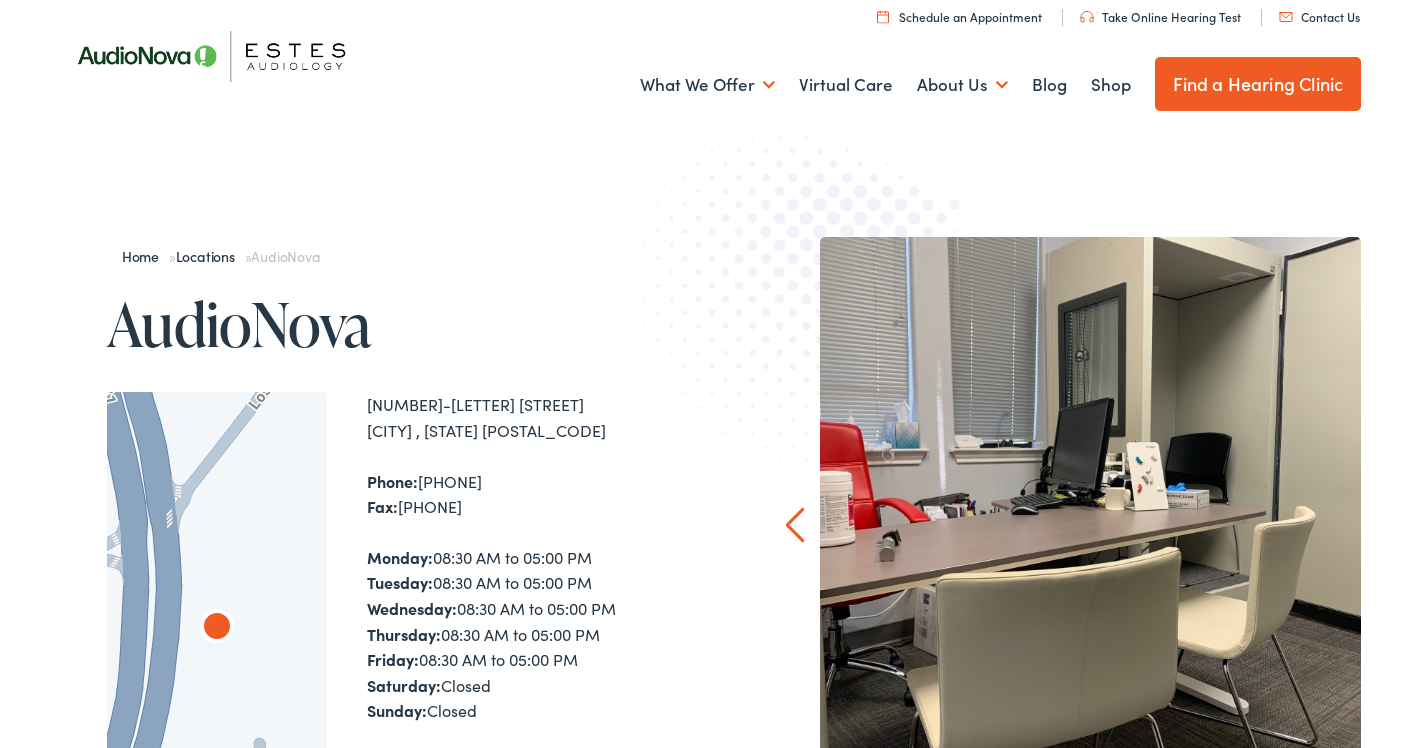scroll, scrollTop: 21, scrollLeft: 0, axis: vertical 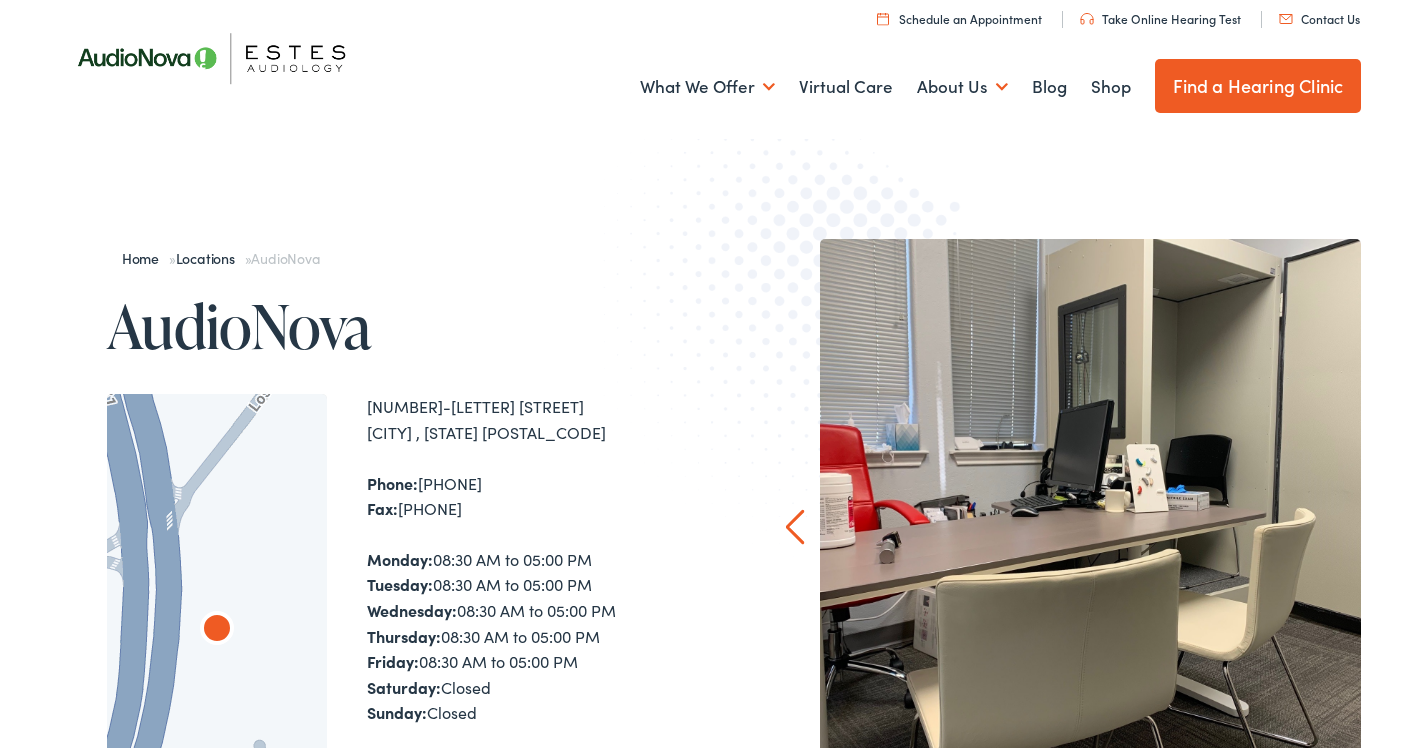 click on "Schedule an Appointment" at bounding box center [959, 18] 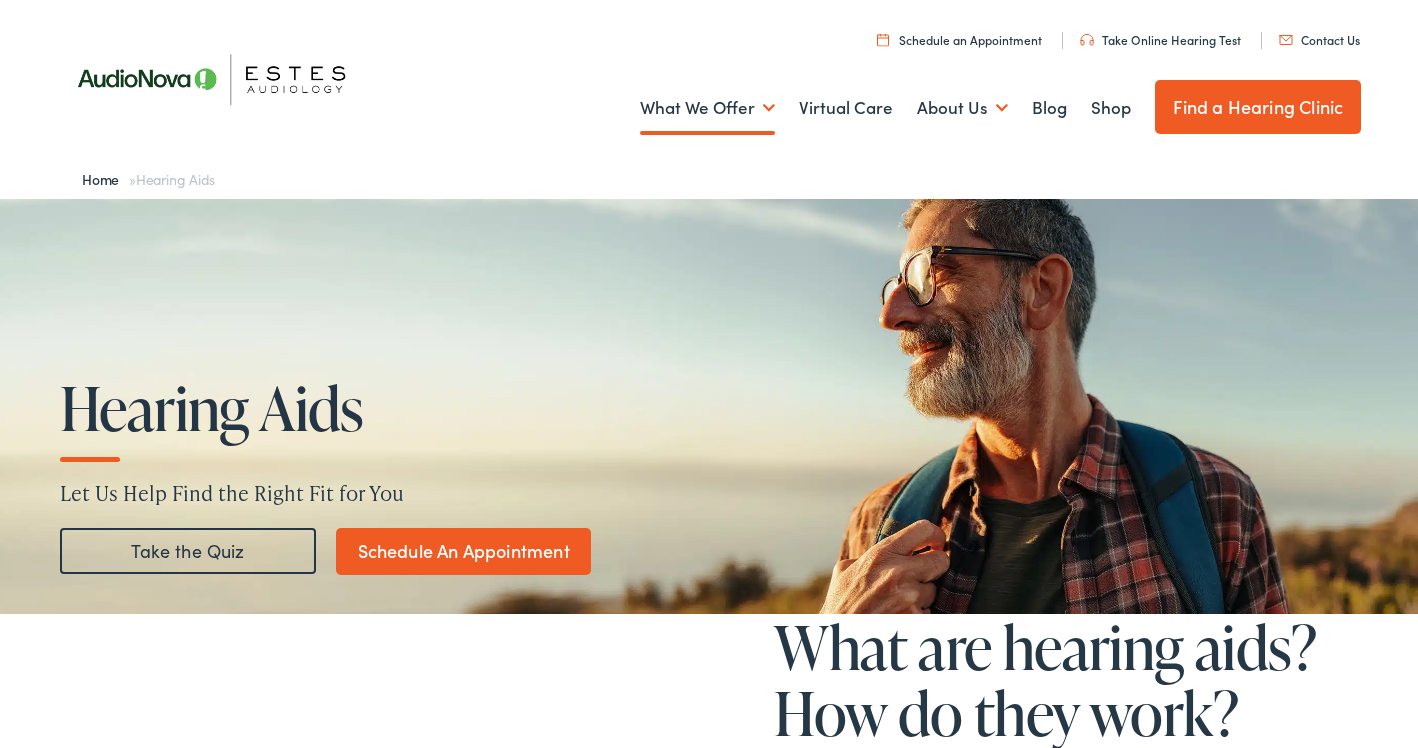 scroll, scrollTop: 0, scrollLeft: 0, axis: both 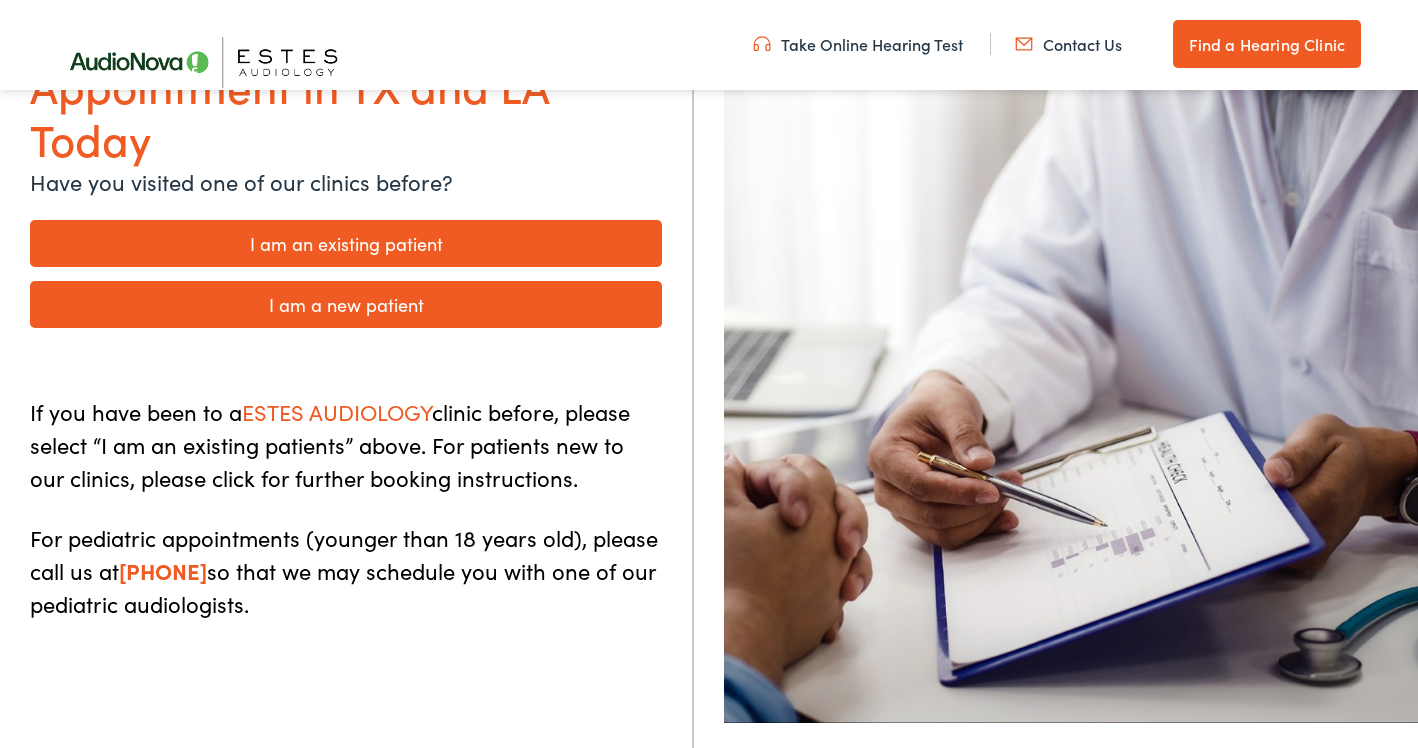 click on "I am a new patient" at bounding box center (346, 304) 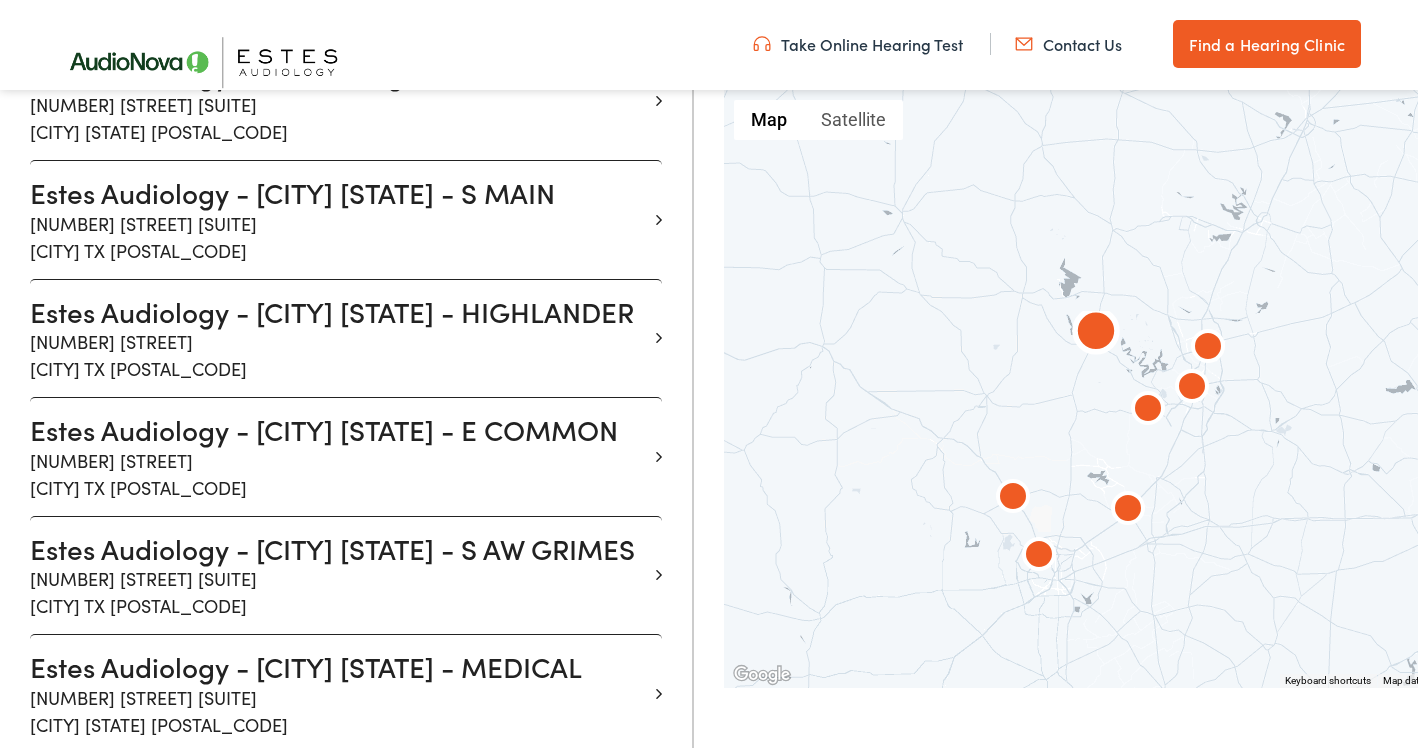 scroll, scrollTop: 794, scrollLeft: 0, axis: vertical 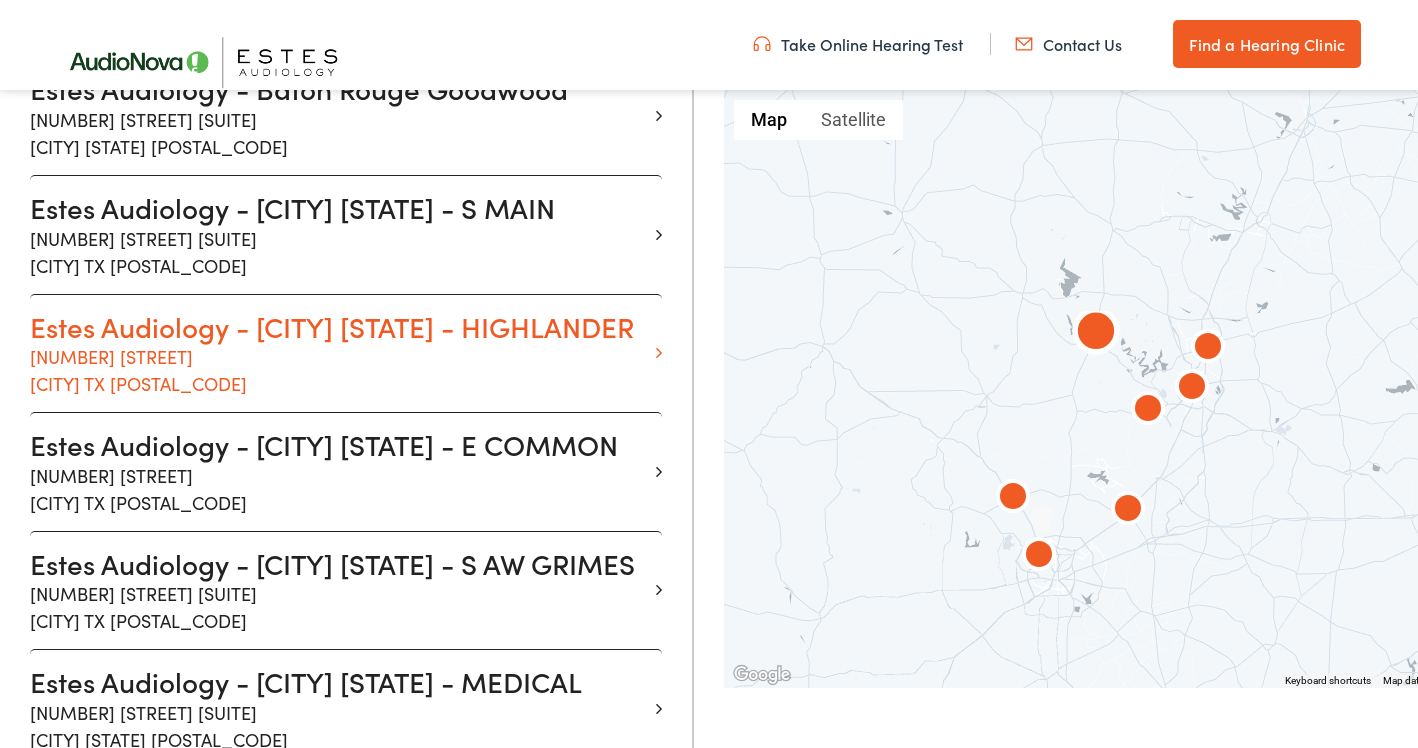 click on "Estes Audiology - MARBLE FALLS TX - HIGHLANDER" at bounding box center (338, 327) 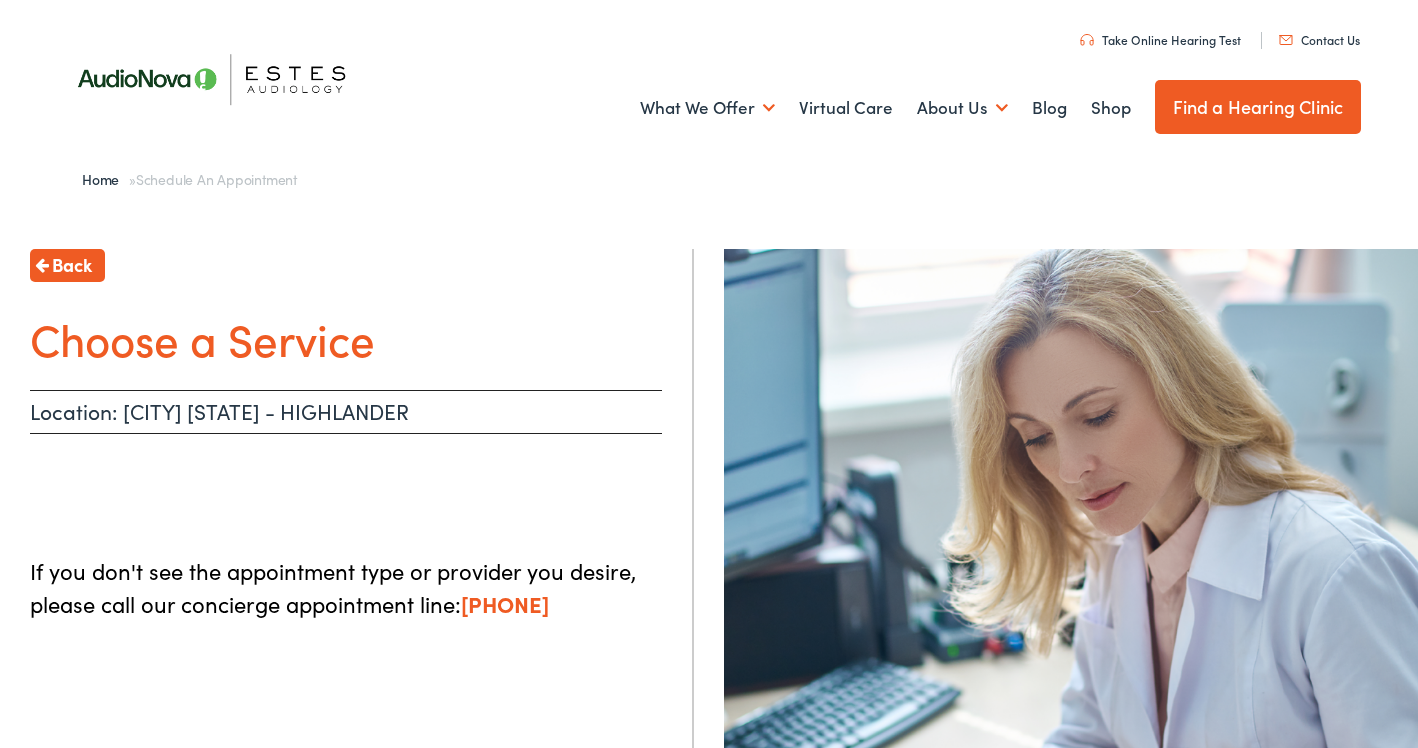 scroll, scrollTop: 3, scrollLeft: 0, axis: vertical 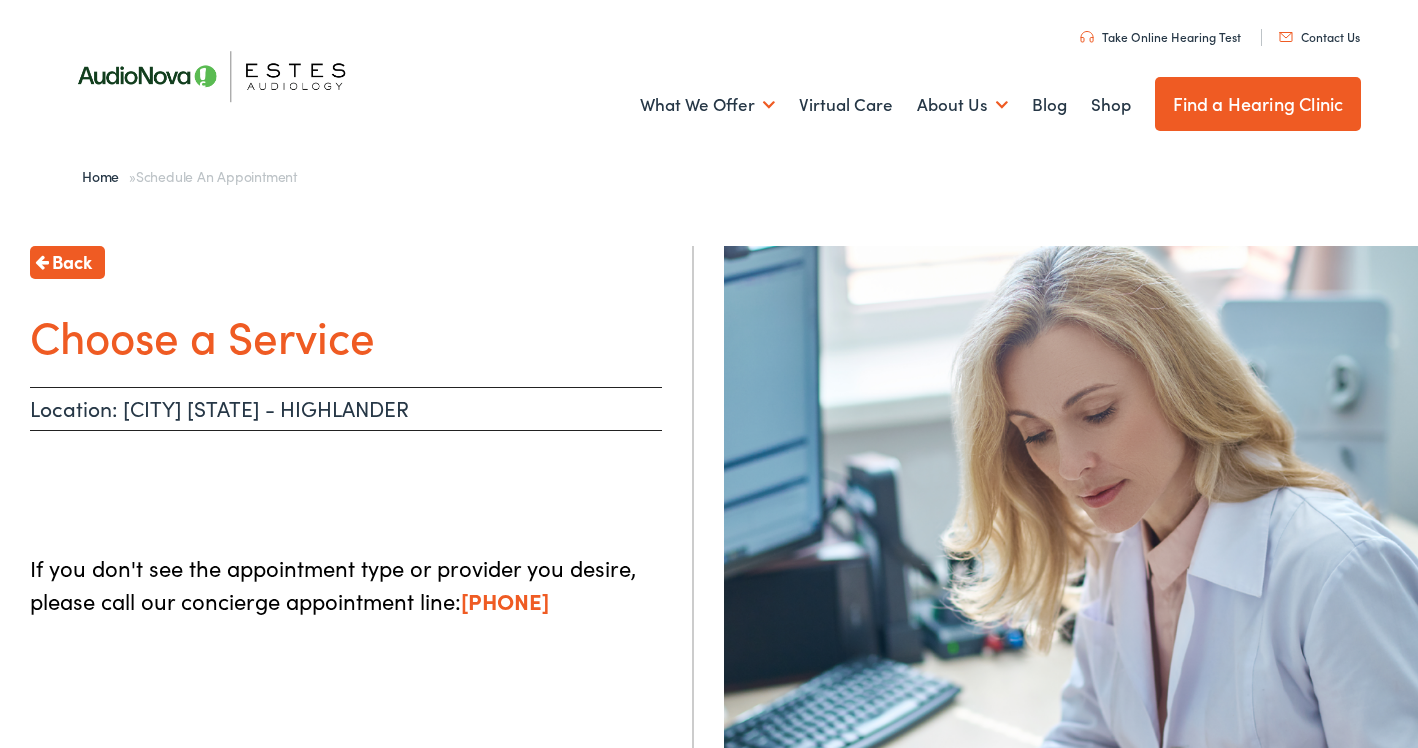 click on "Back" at bounding box center (72, 261) 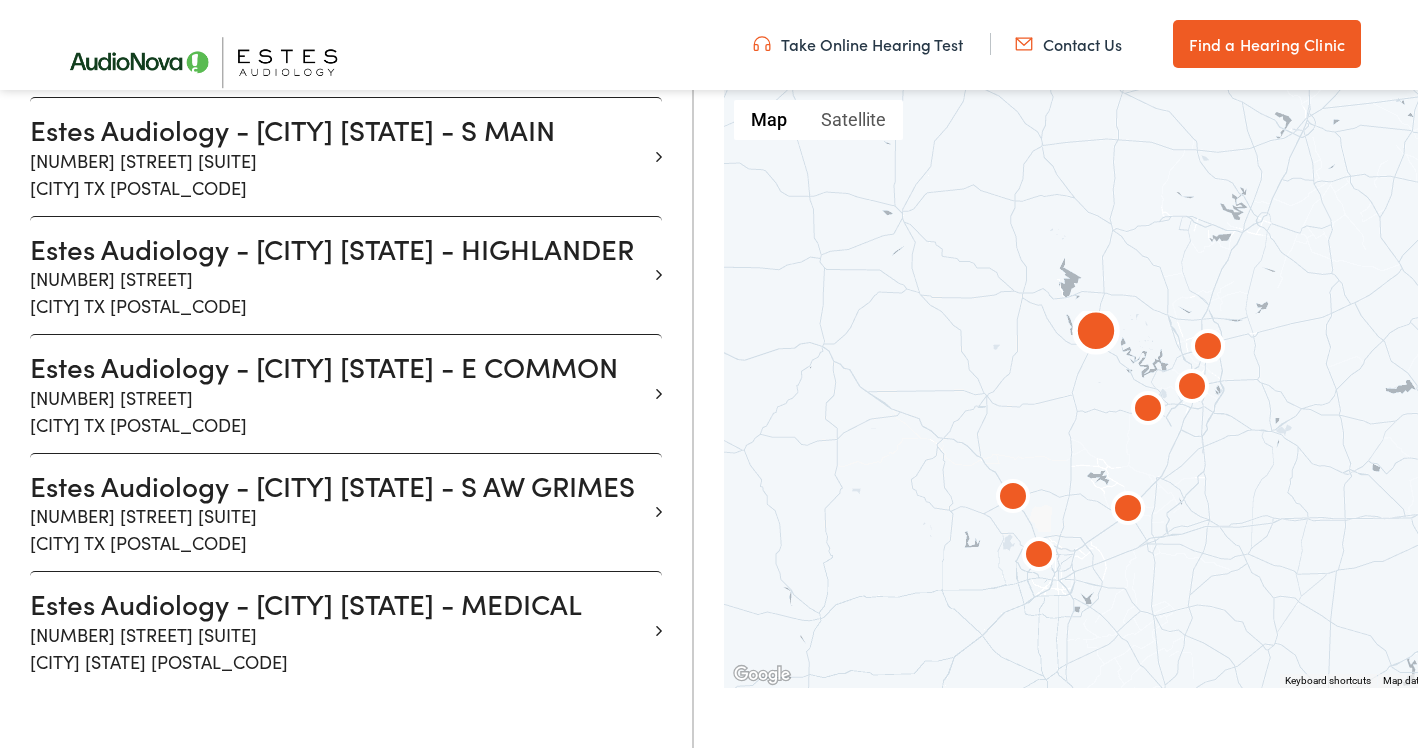 scroll, scrollTop: 903, scrollLeft: 0, axis: vertical 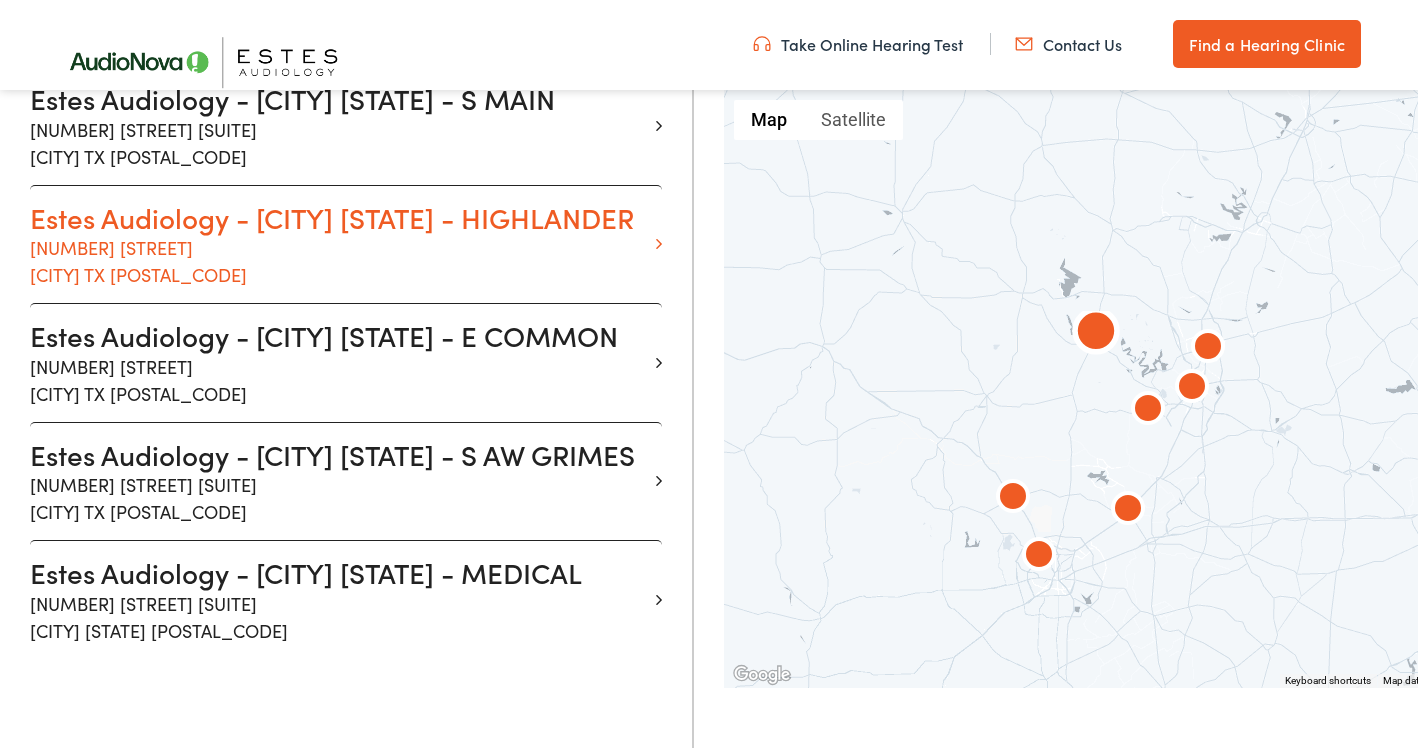 click on "Estes Audiology - MARBLE FALLS TX - HIGHLANDER" at bounding box center (338, 218) 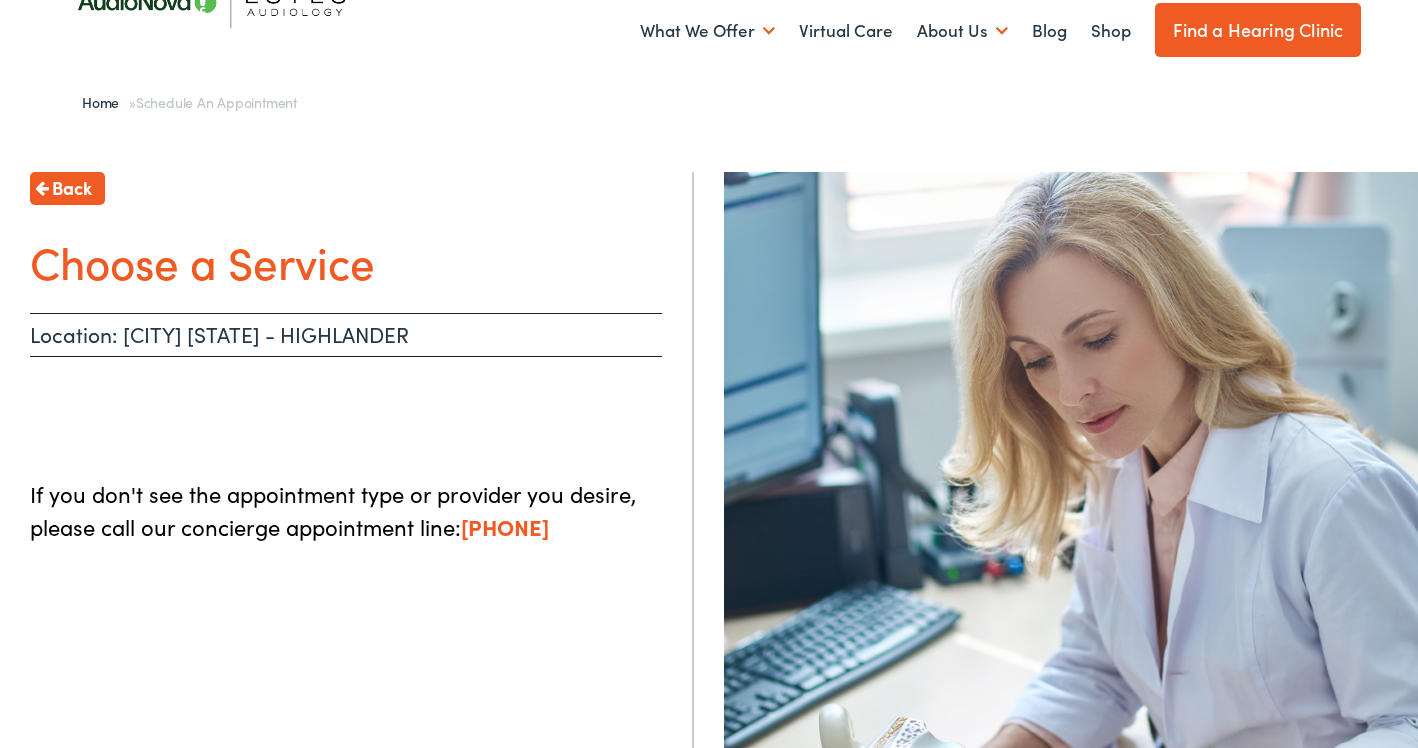 scroll, scrollTop: 0, scrollLeft: 0, axis: both 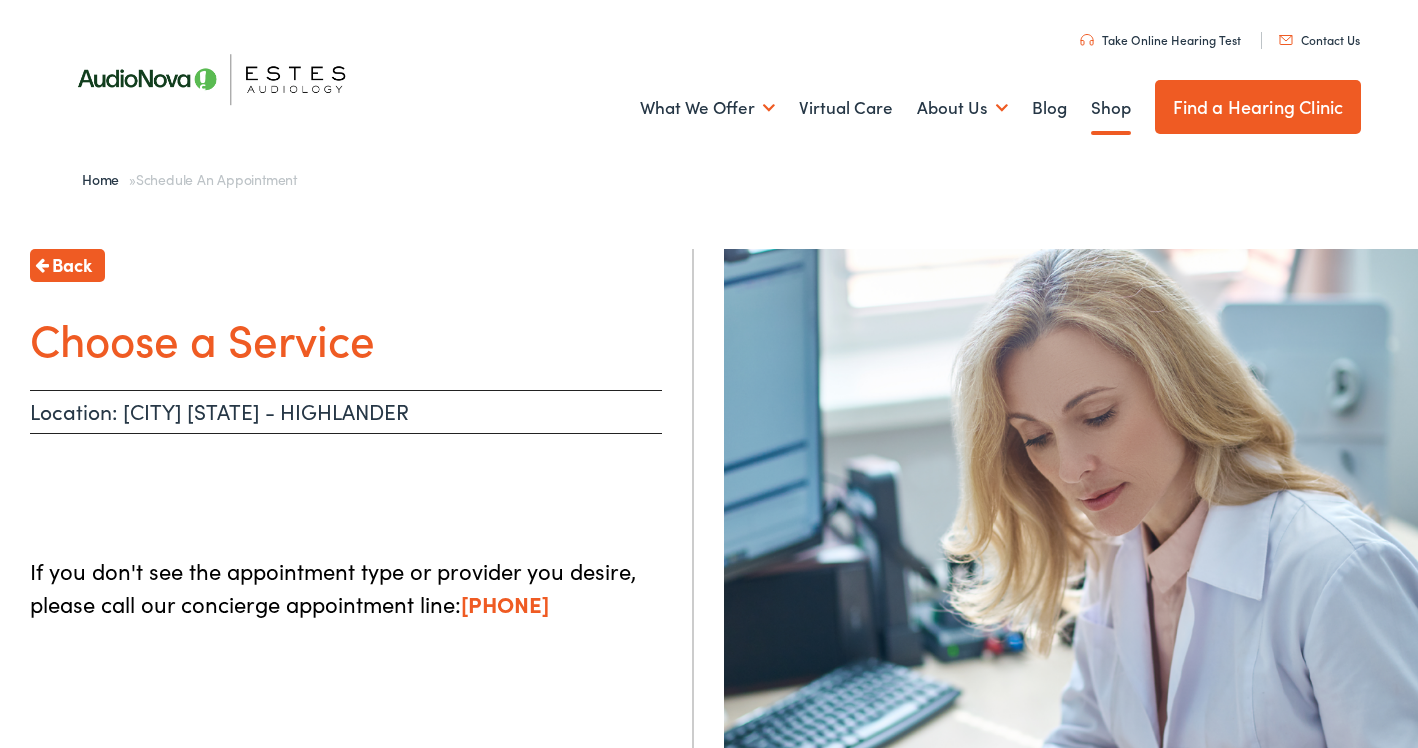 click on "Shop" at bounding box center [1111, 108] 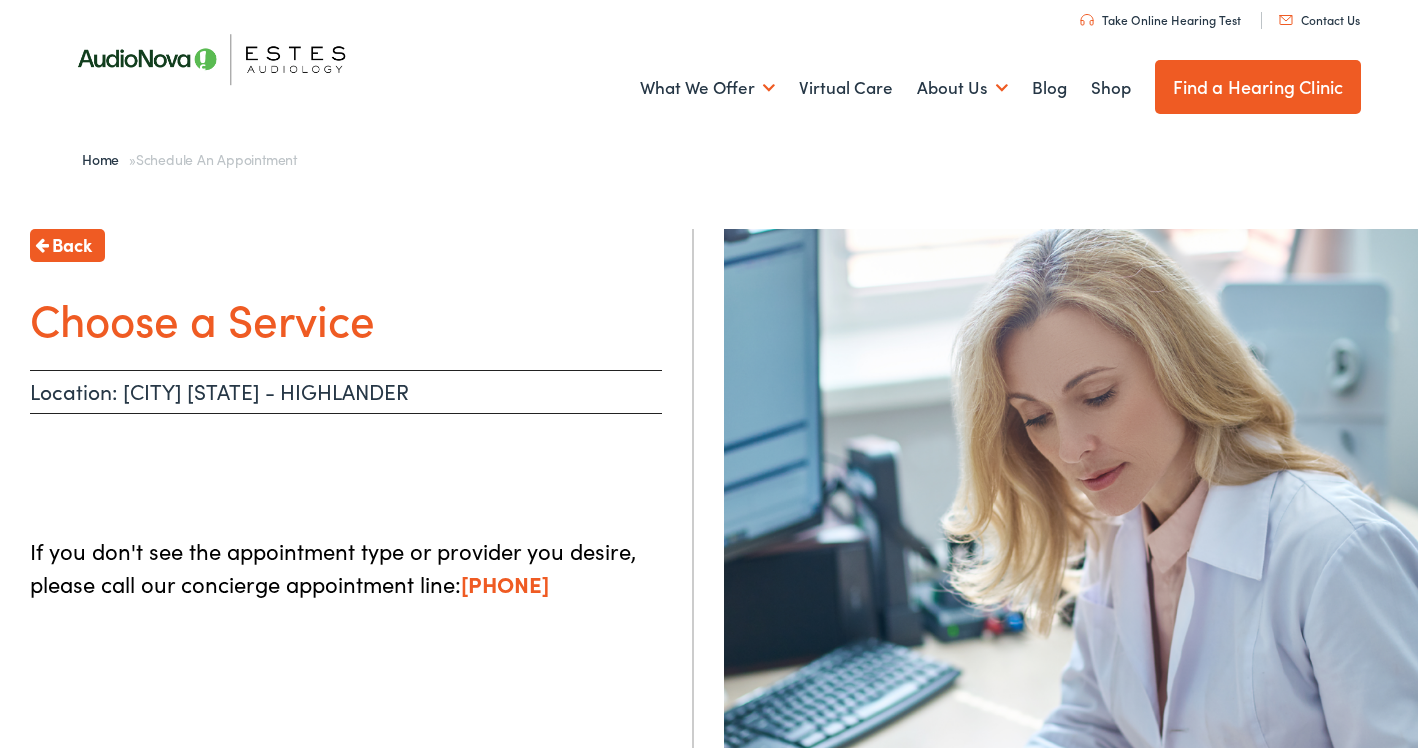scroll, scrollTop: 0, scrollLeft: 0, axis: both 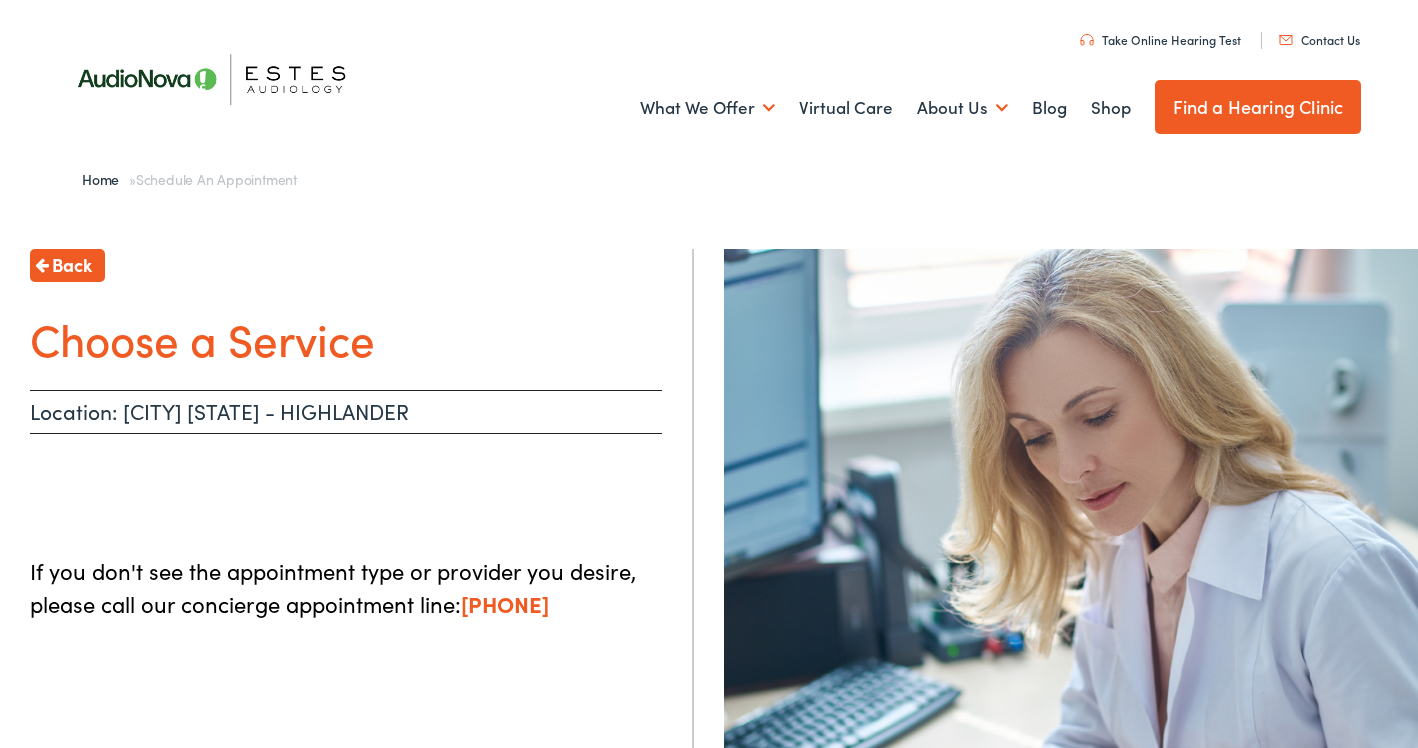 click on "Location: MARBLE FALLS TX - HIGHLANDER" at bounding box center (346, 412) 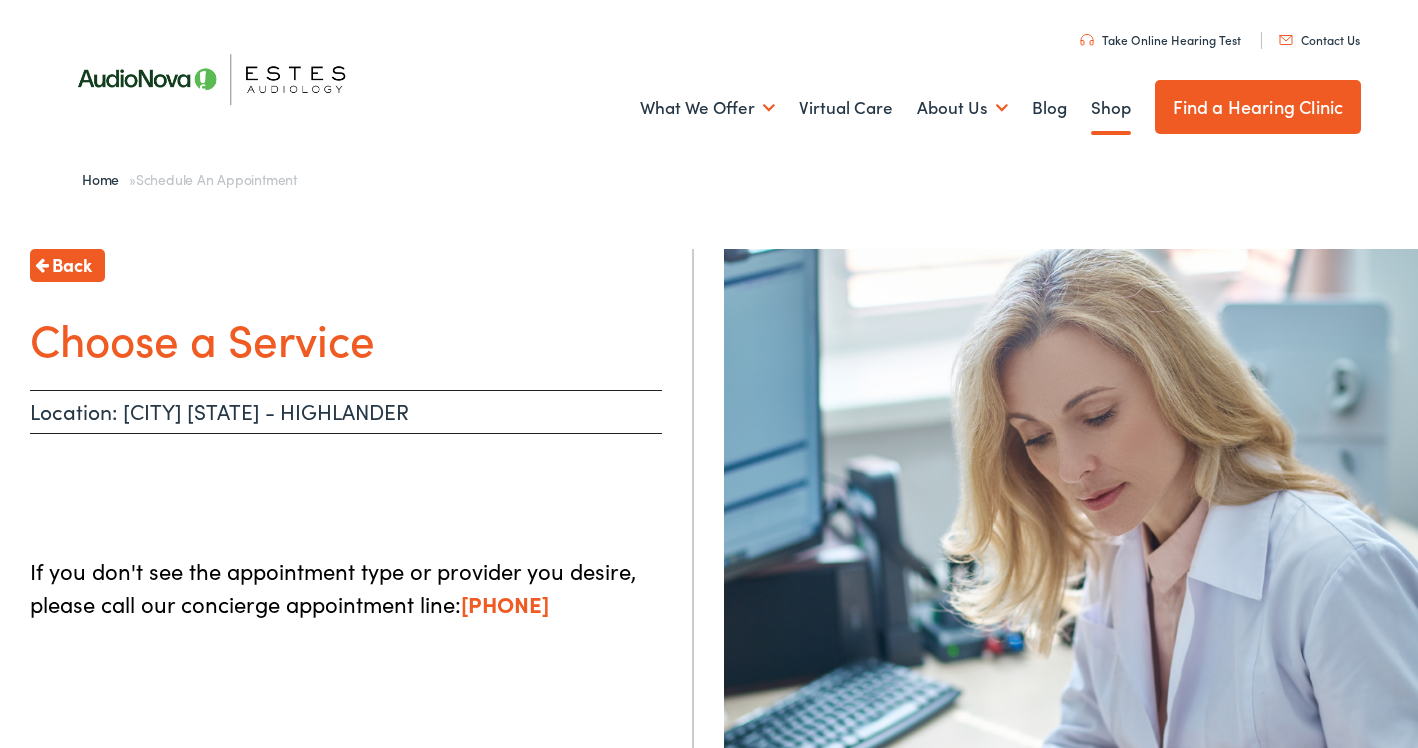click on "Shop" at bounding box center (1111, 108) 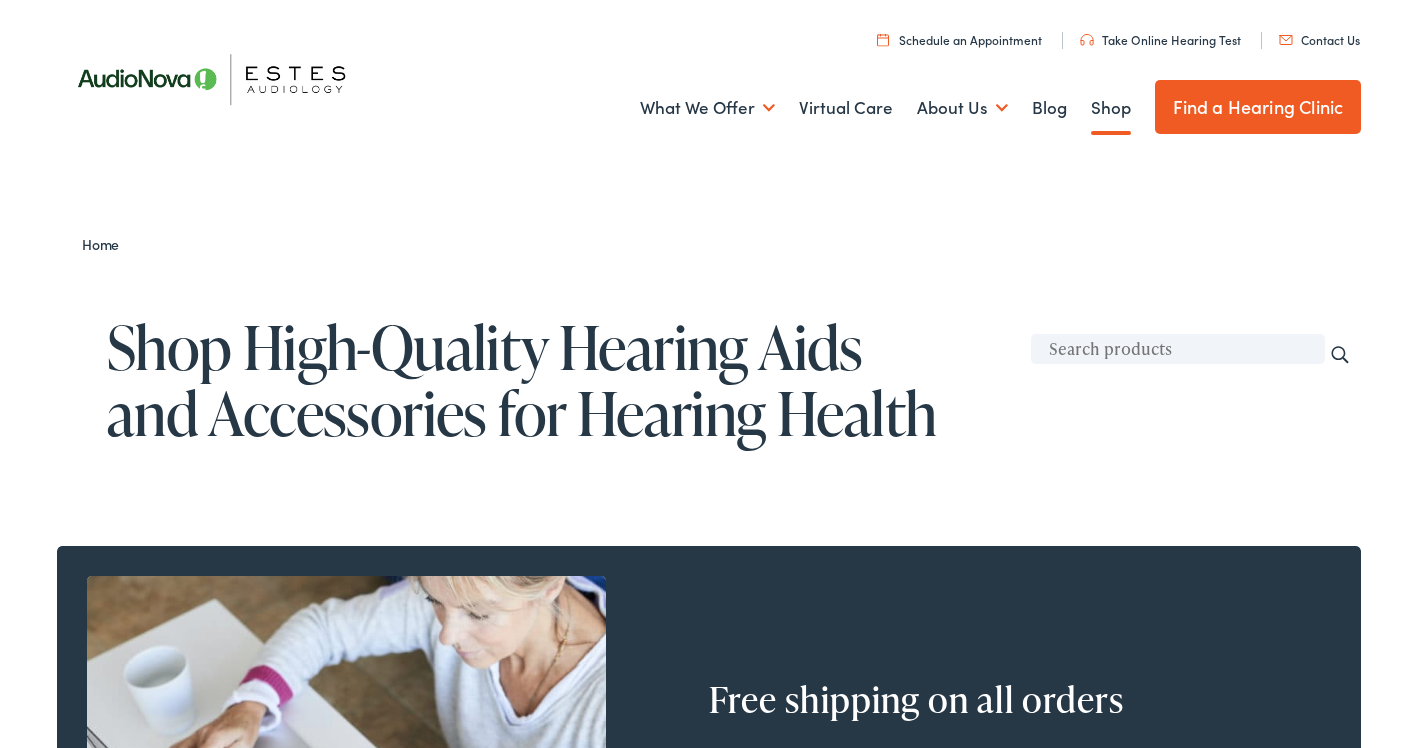 scroll, scrollTop: 0, scrollLeft: 0, axis: both 